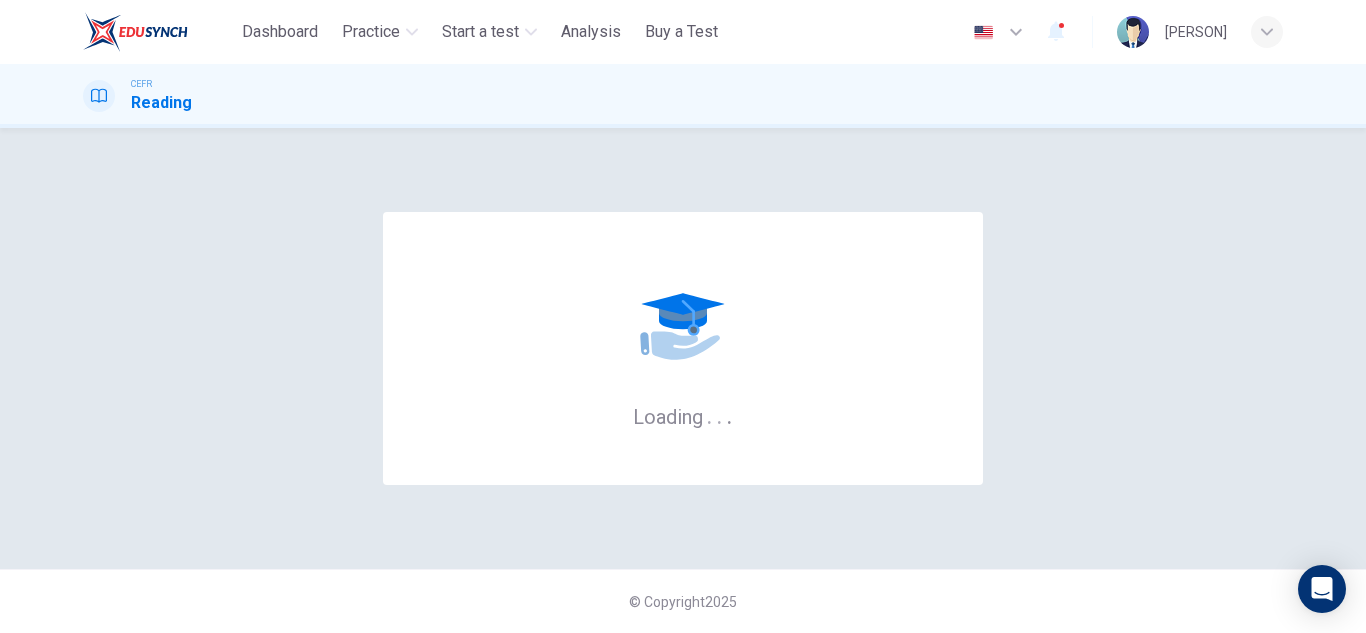 scroll, scrollTop: 0, scrollLeft: 0, axis: both 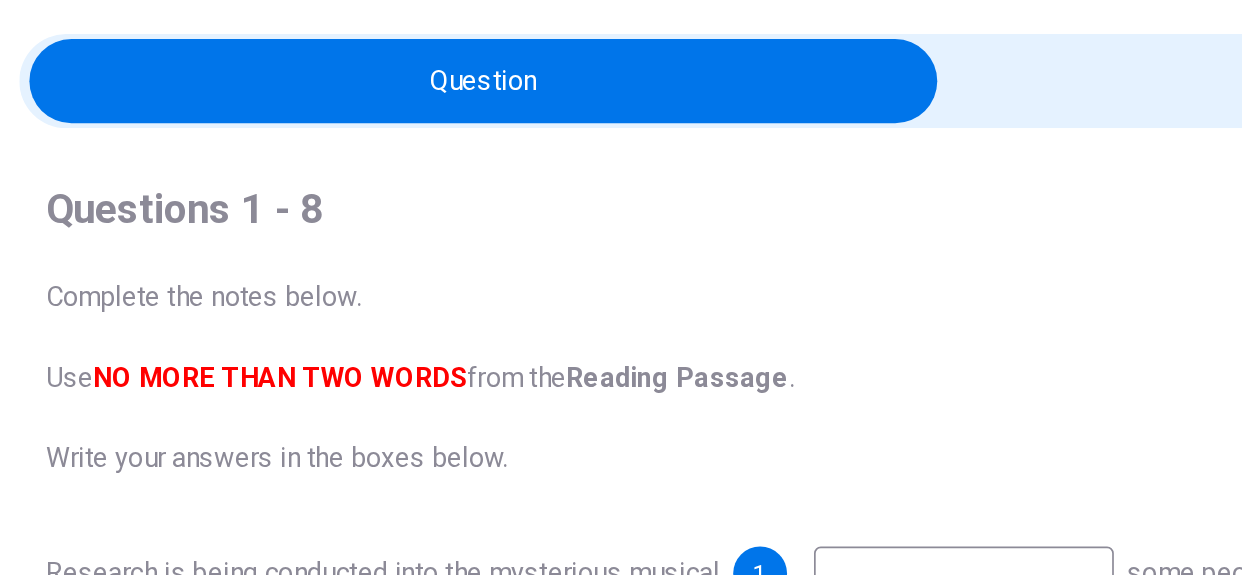 click on "Complete the notes below.
Use  NO MORE THAN TWO WORDS  from the  Reading Passage .
Write your answers in the boxes below." at bounding box center [621, 366] 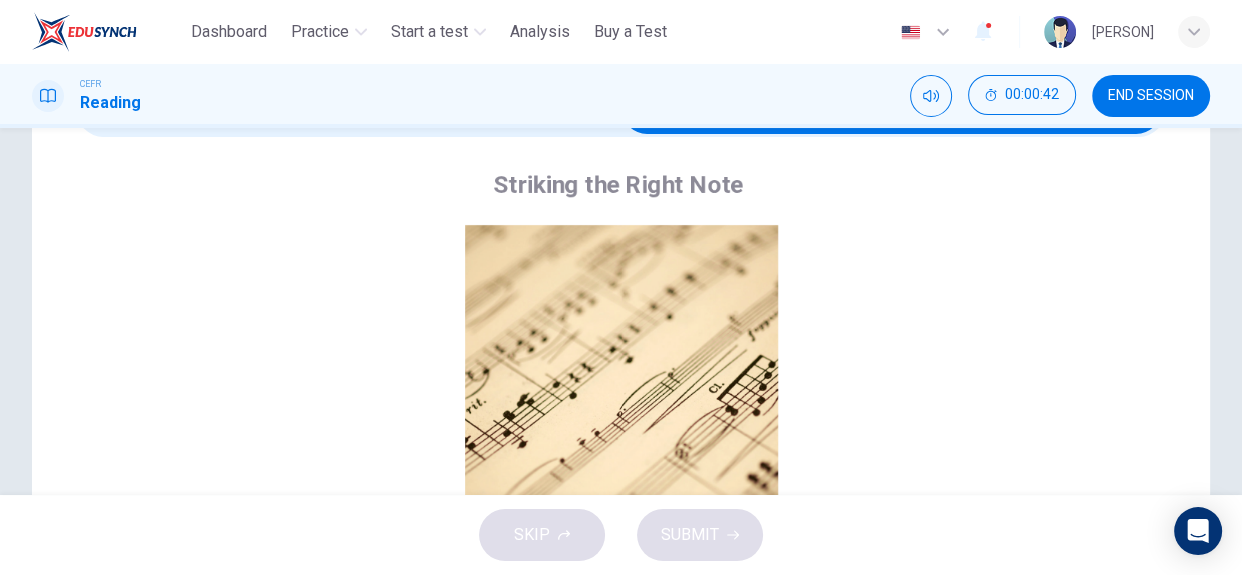 scroll, scrollTop: 121, scrollLeft: 0, axis: vertical 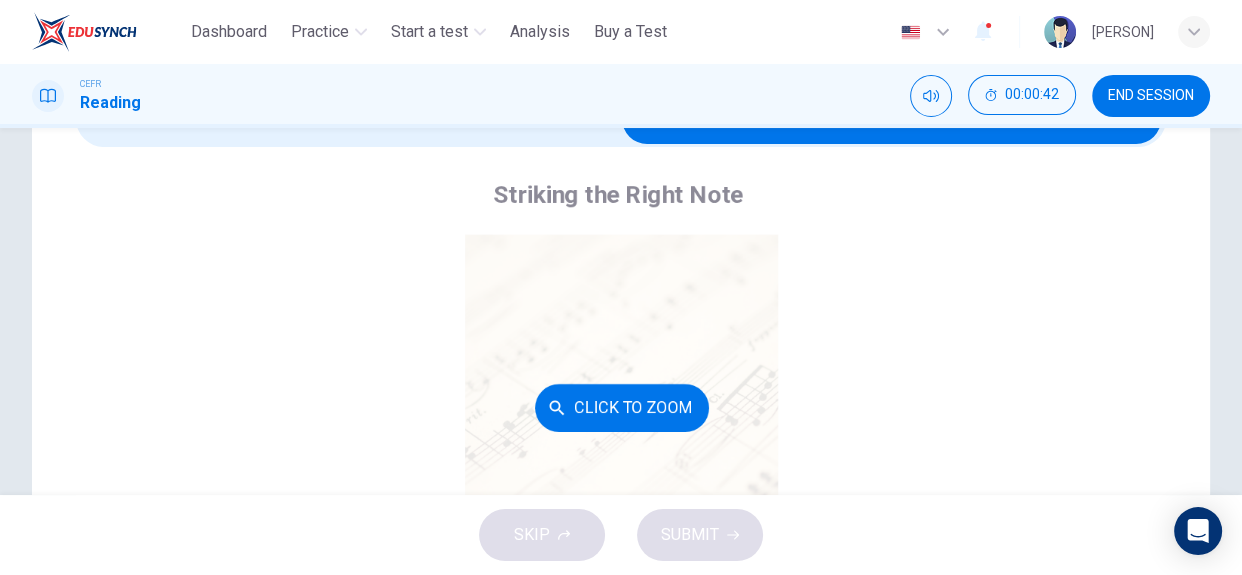 click on "Click to Zoom" at bounding box center [621, 407] 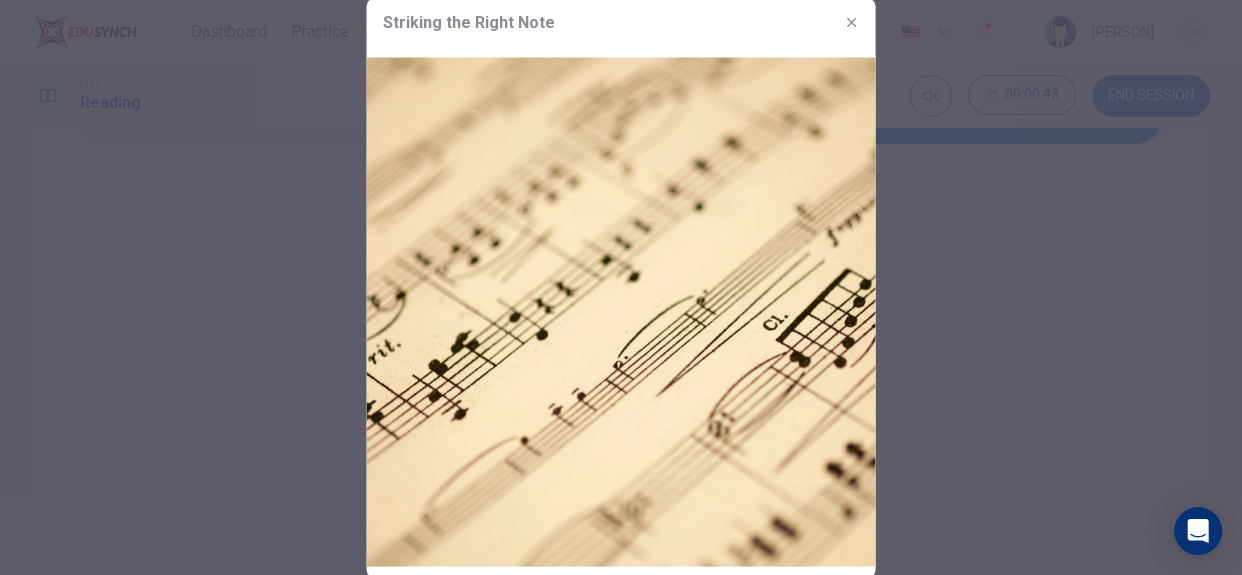 click at bounding box center [621, 311] 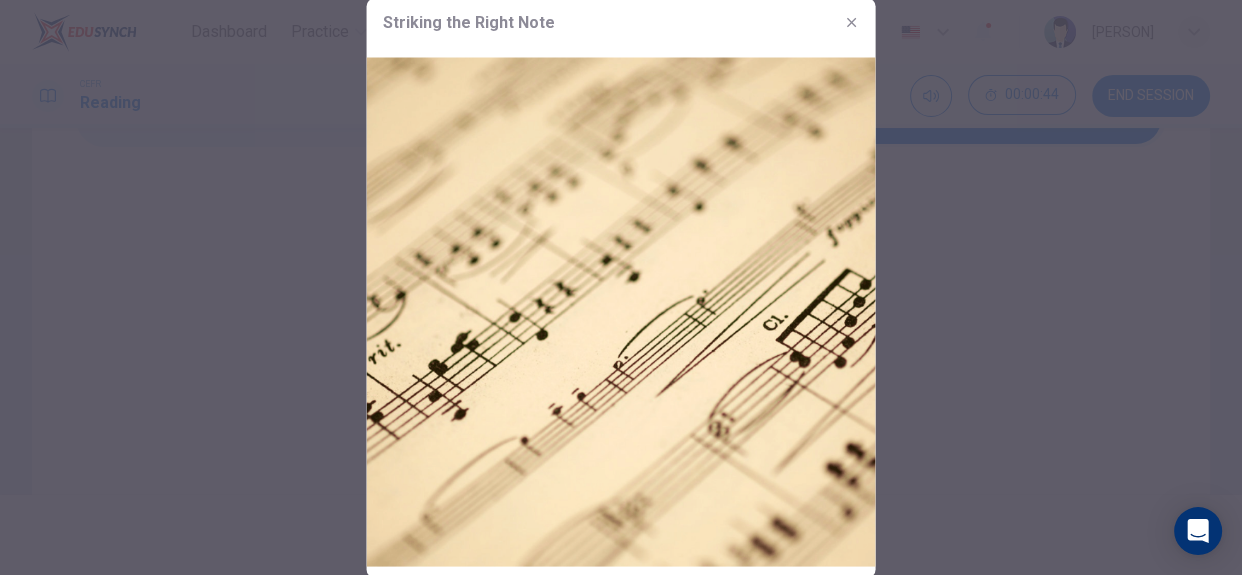 click 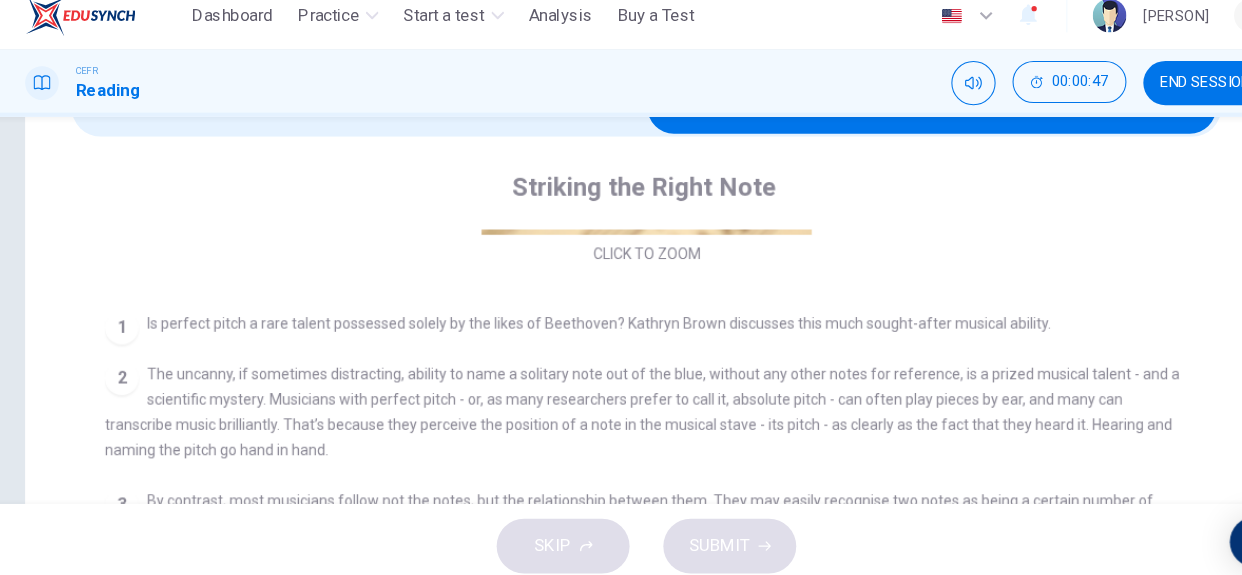 scroll, scrollTop: 319, scrollLeft: 0, axis: vertical 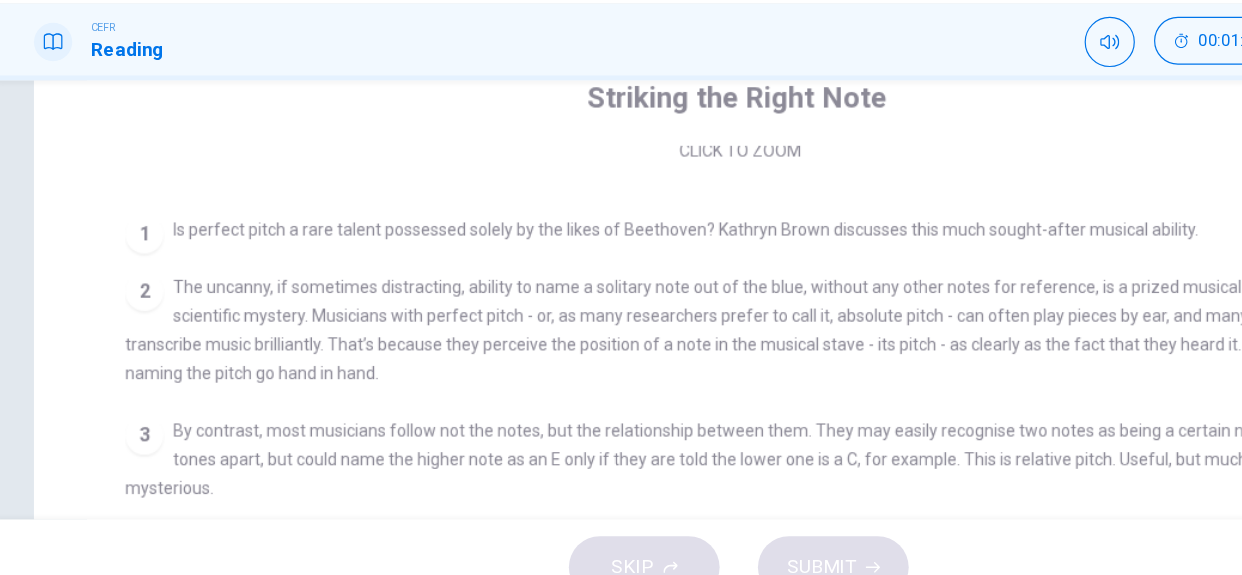 click on "CLICK TO ZOOM Click to Zoom 1 Is perfect pitch a rare talent possessed solely by the likes of
Beethoven? Kathryn Brown discusses this much sought-after musical ability. 2 The uncanny, if sometimes distracting, ability to name a solitary note out of the blue, without any other notes for reference, is a prized musical talent - and a scientific mystery. Musicians with perfect pitch - or, as many researchers prefer to call it, absolute pitch - can often play pieces by ear, and many can transcribe music brilliantly. That’s because they perceive the position of a note in the musical stave - its pitch - as clearly as the fact that they heard it.
Hearing and naming the pitch go hand in hand. 3 By contrast, most musicians follow not the notes, but the relationship between them. They may easily recognise two notes as being a certain number of tones apart, but could name the higher note as an E only if they are told the lower one is a C, for example. This is relative pitch. Useful, but much less mysterious. 4 5 6 7 8" at bounding box center (634, 541) 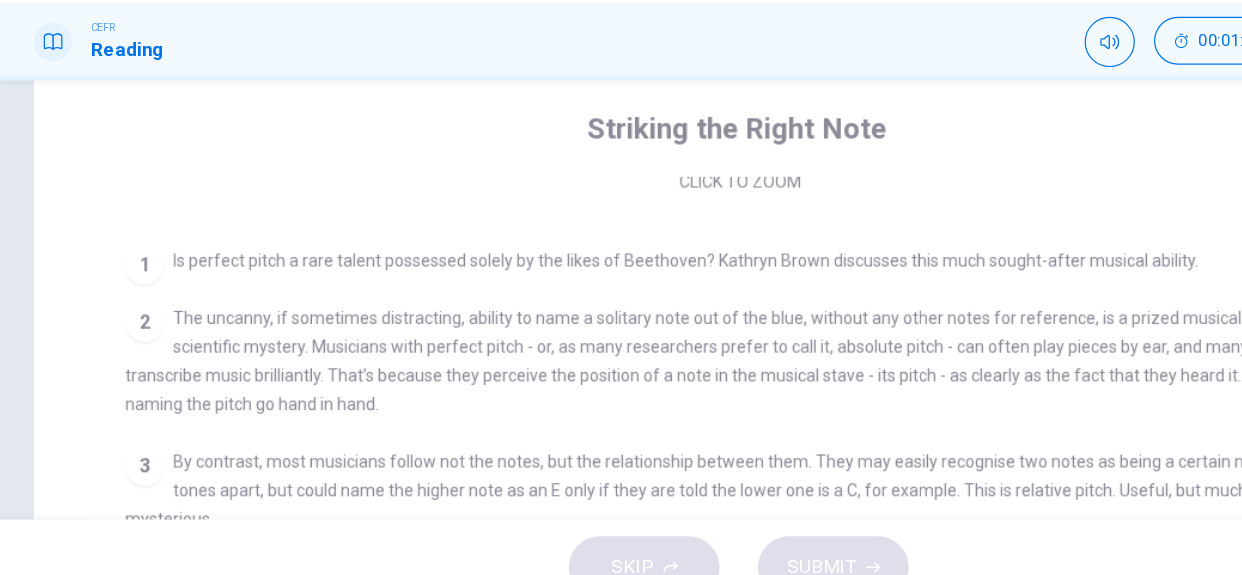 scroll, scrollTop: 148, scrollLeft: 0, axis: vertical 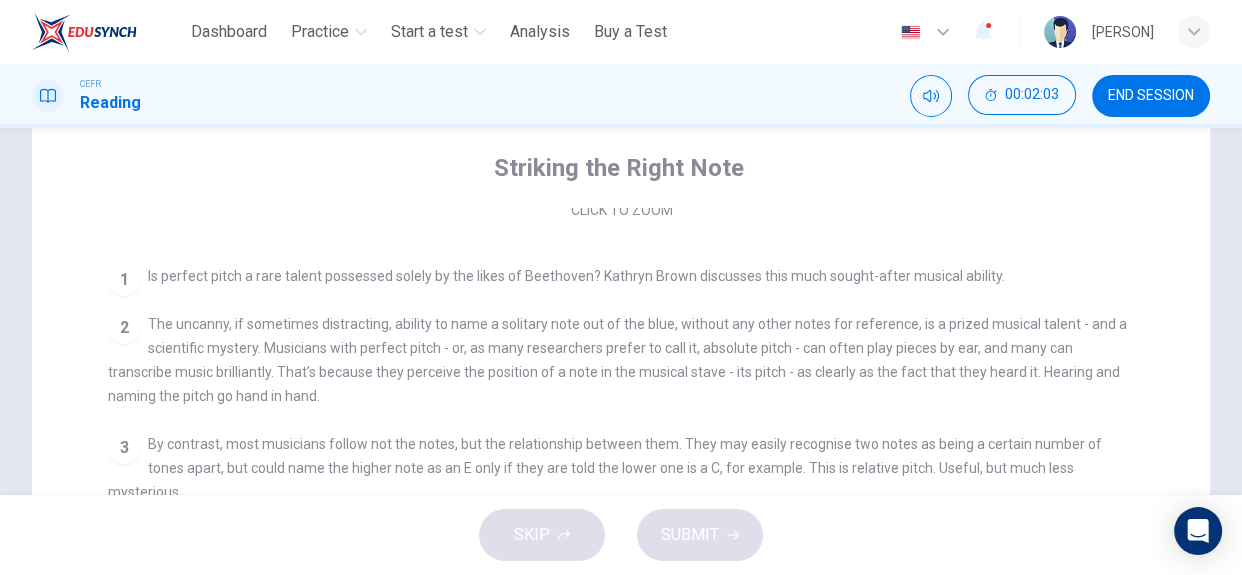 click on "English ** ​ [PERSON]" at bounding box center [1050, 32] 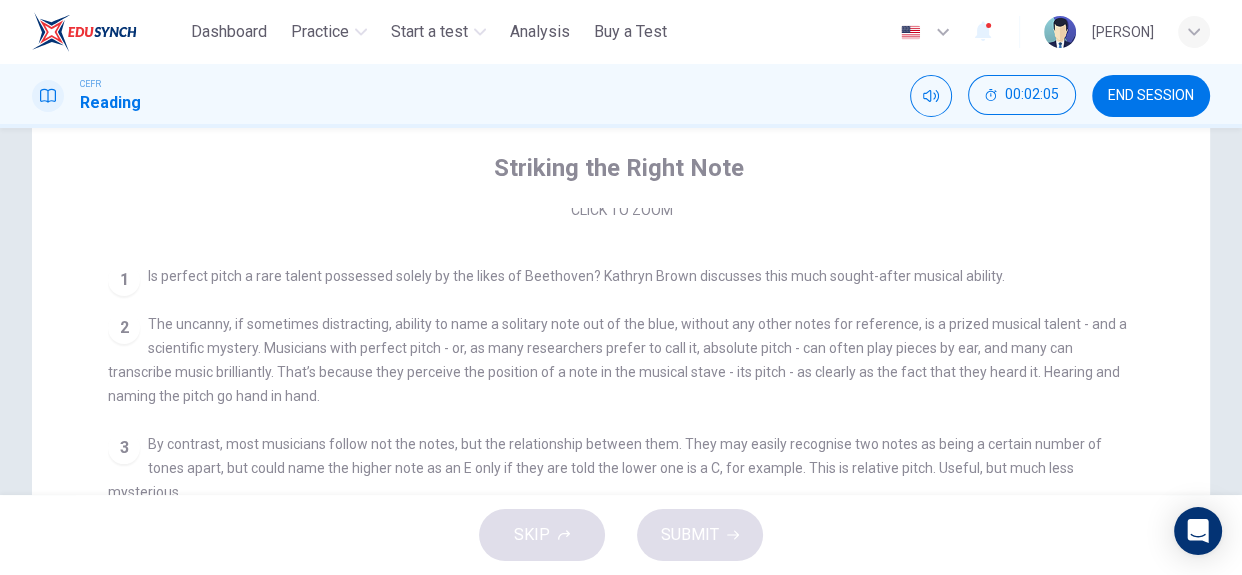 click on "Striking the Right Note CLICK TO ZOOM Click to Zoom 1 Is perfect pitch a rare talent possessed solely by the likes of
Beethoven? Kathryn Brown discusses this much sought-after musical ability. 2 The uncanny, if sometimes distracting, ability to name a solitary note out of the blue, without any other notes for reference, is a prized musical talent - and a scientific mystery. Musicians with perfect pitch - or, as many researchers prefer to call it, absolute pitch - can often play pieces by ear, and many can transcribe music brilliantly. That’s because they perceive the position of a note in the musical stave - its pitch - as clearly as the fact that they heard it.
Hearing and naming the pitch go hand in hand. 3 4 5 6 7 8 9 10 11 12 13" at bounding box center [621, 538] 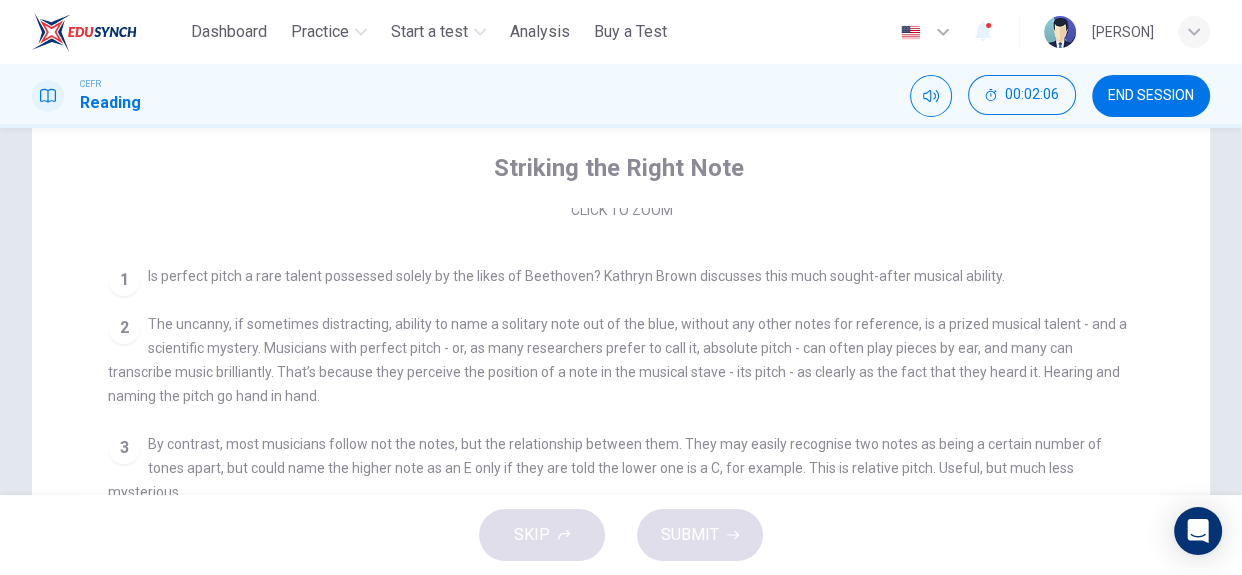 click on "Dashboard Practice Start a test Analysis Buy a Test English ** ​ [PERSON]" at bounding box center (621, 32) 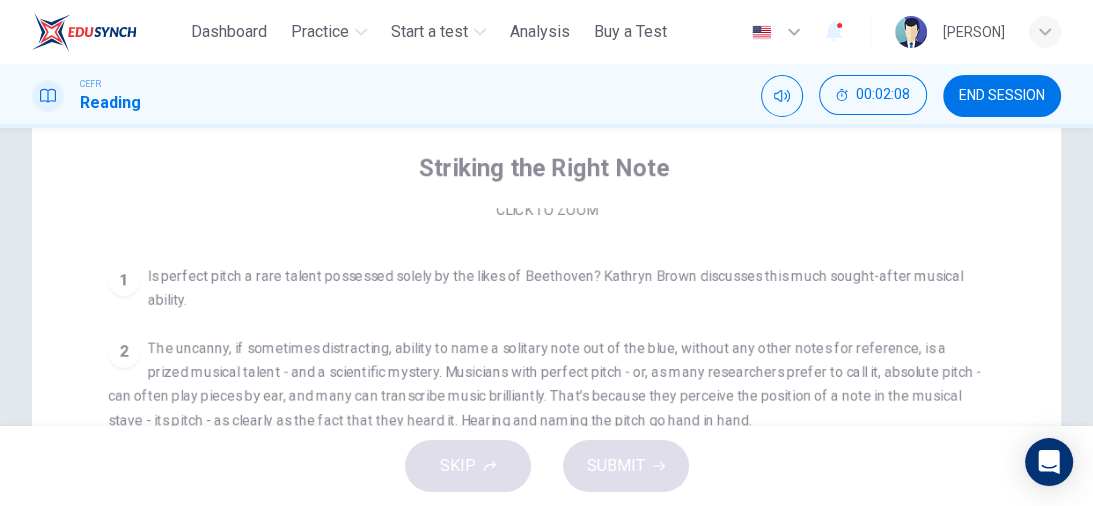 scroll, scrollTop: 148, scrollLeft: 0, axis: vertical 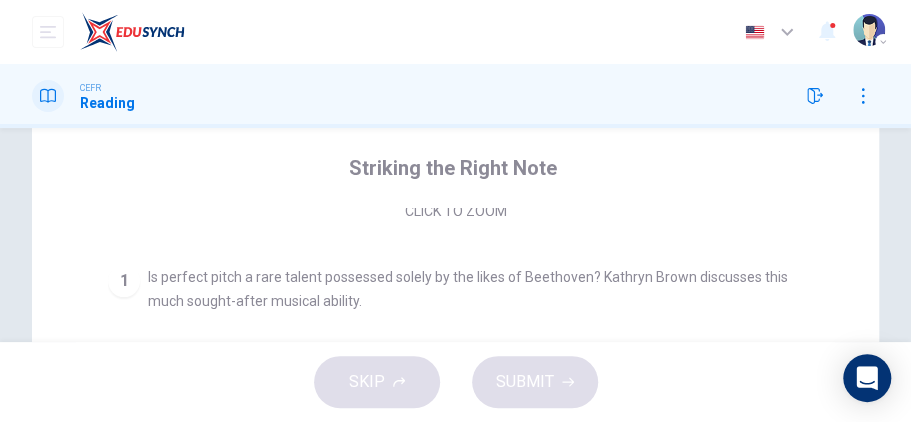 click on "Striking the Right Note" at bounding box center [453, 168] 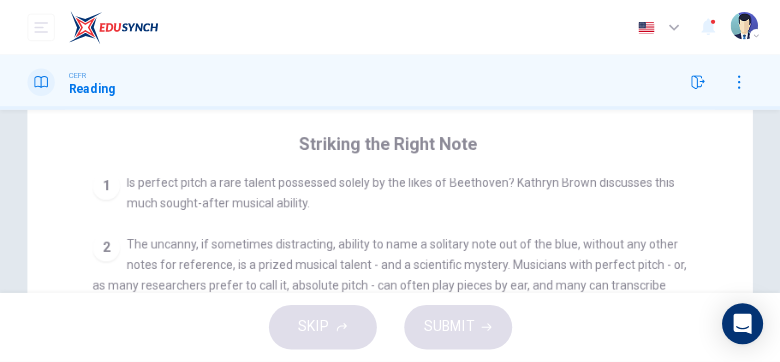 scroll, scrollTop: 395, scrollLeft: 0, axis: vertical 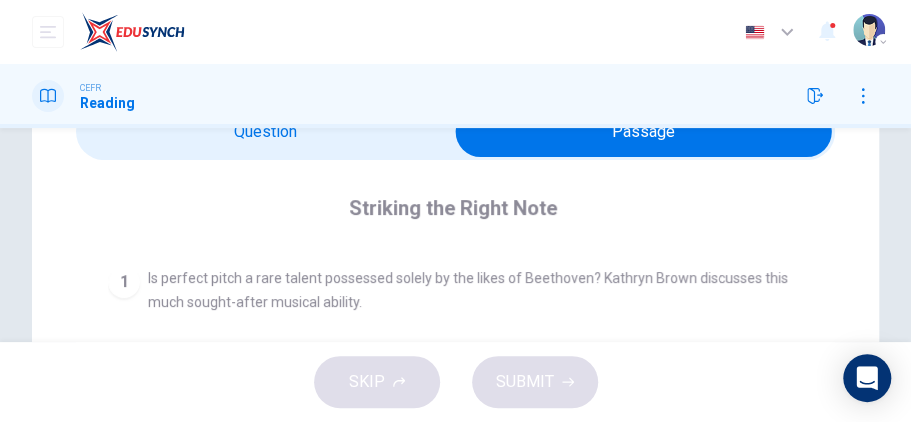 click on "Striking the Right Note" at bounding box center [469, 208] 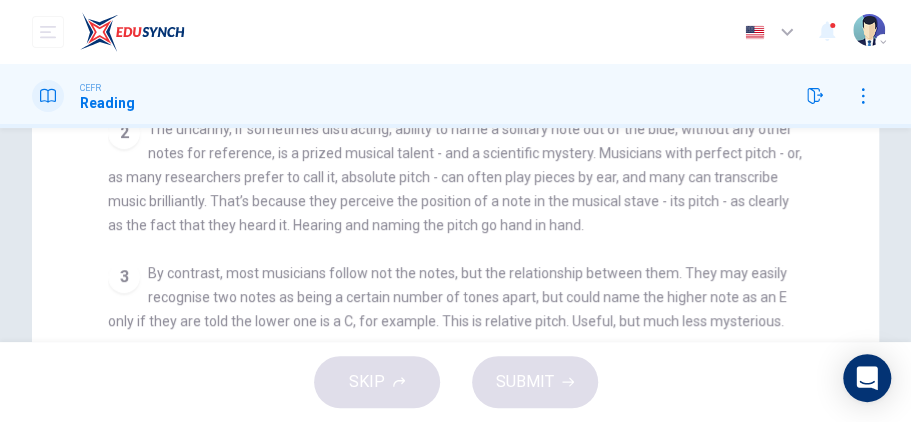 scroll, scrollTop: 334, scrollLeft: 0, axis: vertical 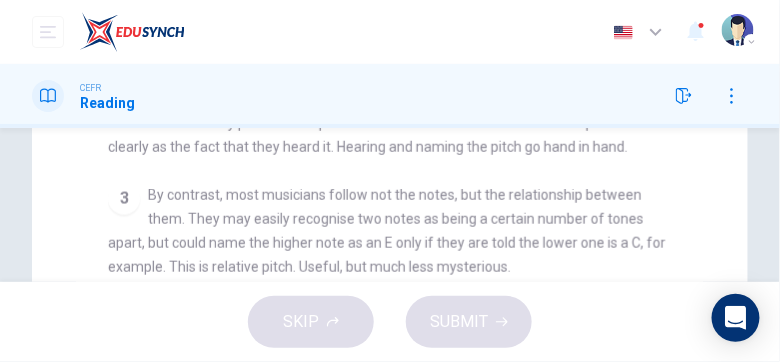 click on "By contrast, most musicians follow not the notes, but the relationship between them. They may easily recognise two notes as being a certain number of tones apart, but could name the higher note as an E only if they are told the lower one is a C, for example. This is relative pitch. Useful, but much less mysterious." at bounding box center (387, 231) 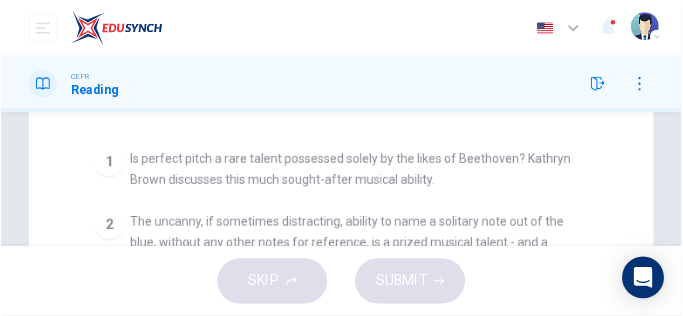 scroll, scrollTop: 229, scrollLeft: 0, axis: vertical 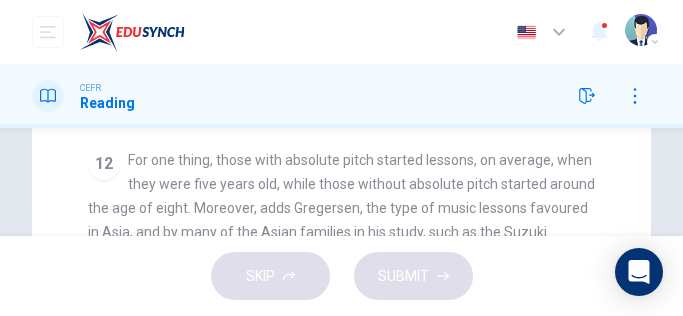 click at bounding box center [655, 42] 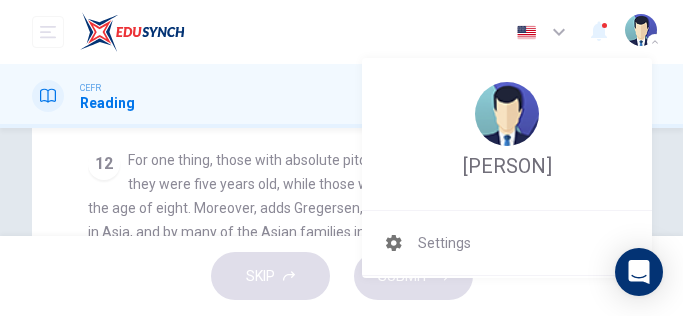 click at bounding box center [341, 158] 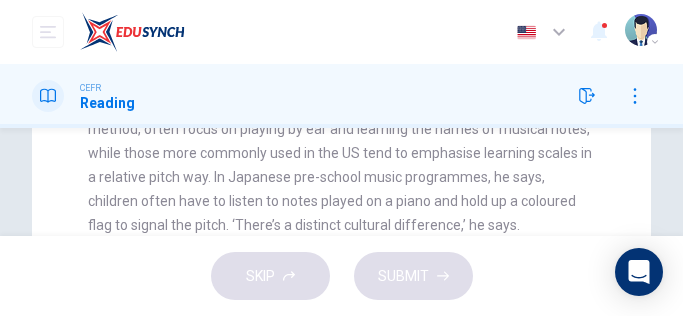scroll, scrollTop: 2376, scrollLeft: 0, axis: vertical 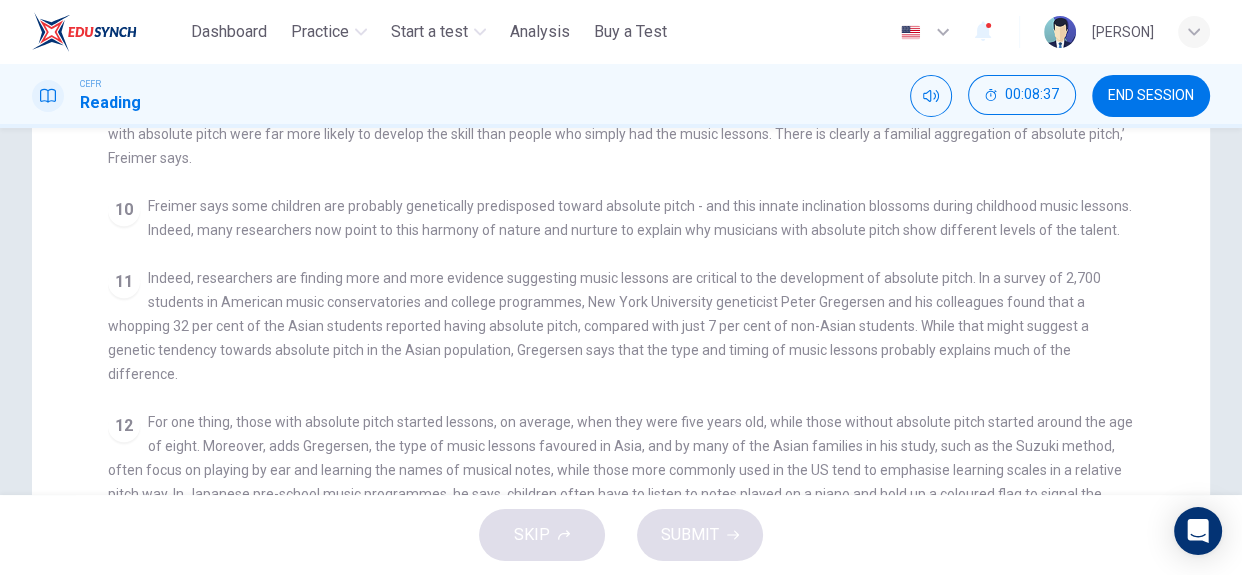 click on "10 Freimer says some children are probably genetically predisposed toward absolute pitch - and this innate inclination blossoms during childhood music lessons. Indeed, many researchers now point to this harmony of nature and nurture to explain why musicians with absolute pitch show different levels of the talent." at bounding box center (621, 218) 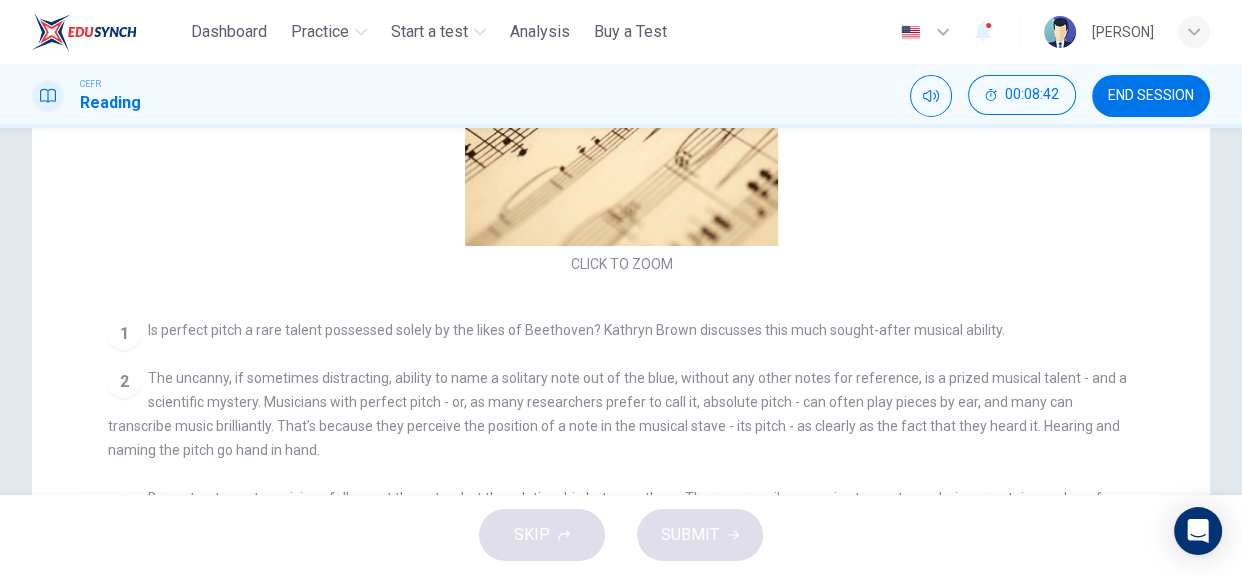 scroll, scrollTop: 0, scrollLeft: 0, axis: both 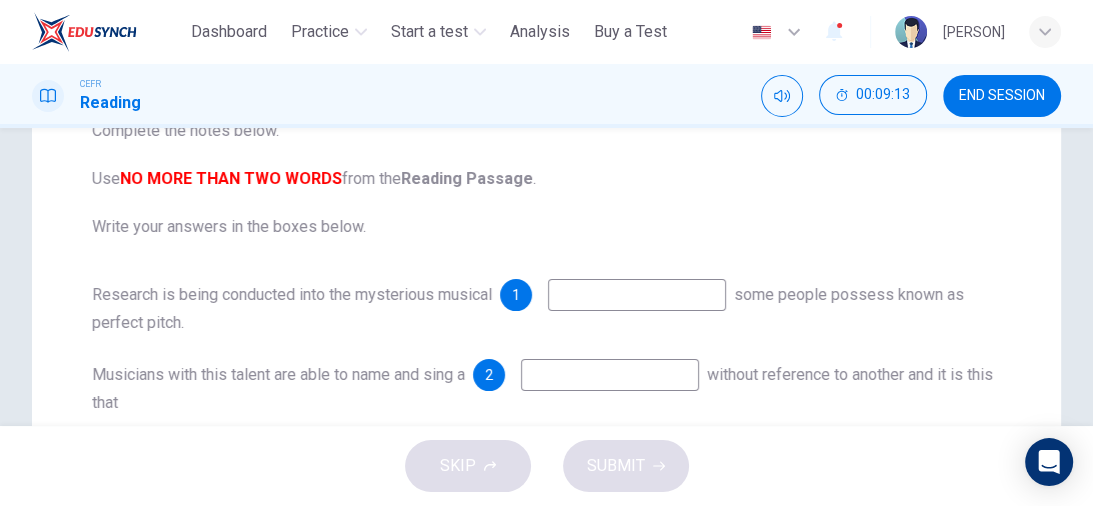 click at bounding box center [637, 295] 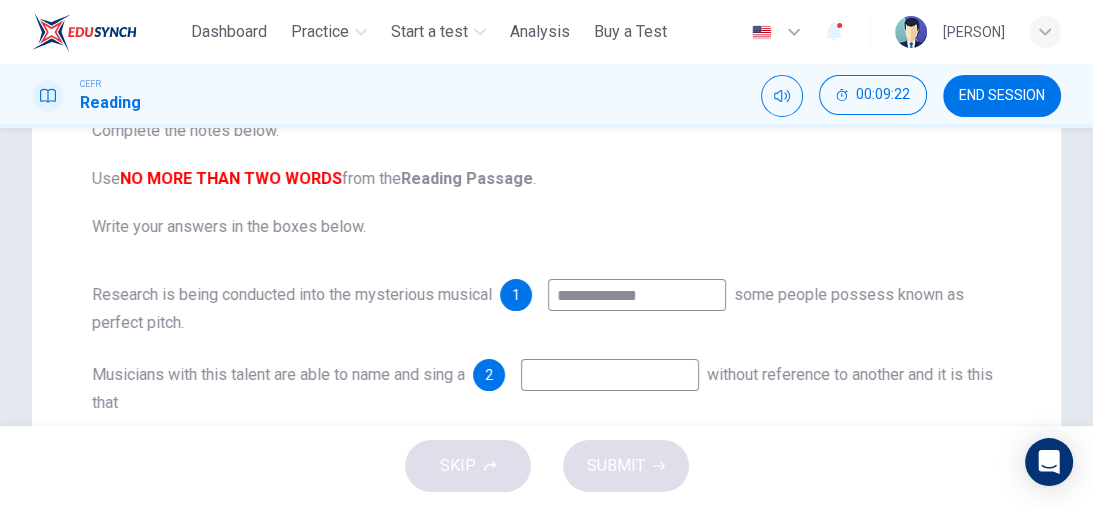 type on "**********" 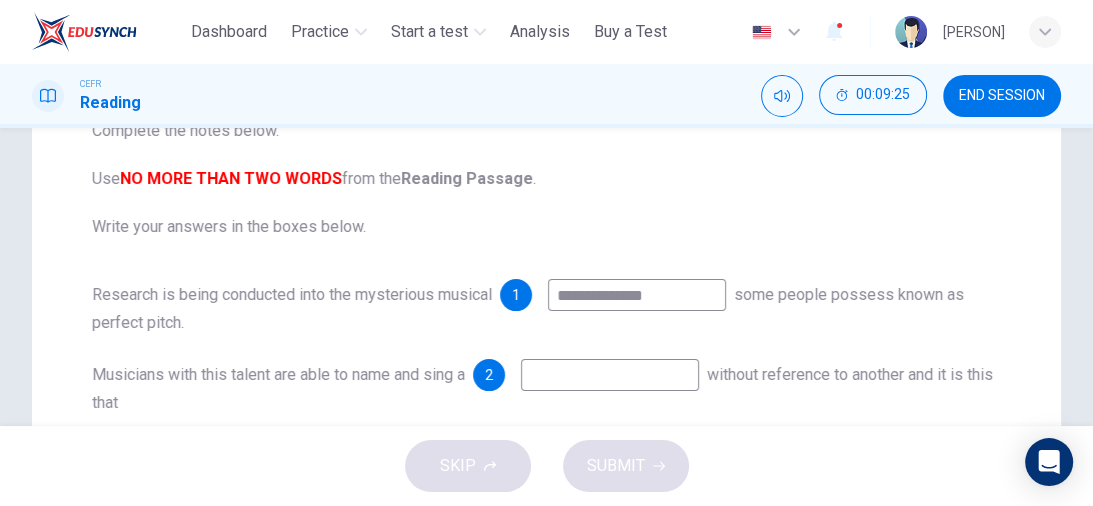 scroll, scrollTop: 0, scrollLeft: 0, axis: both 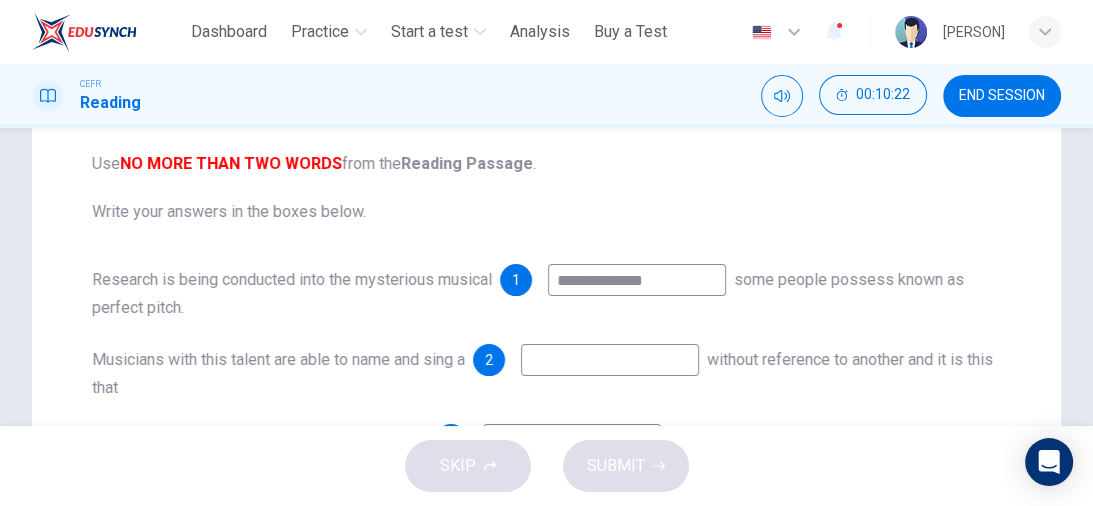 click at bounding box center (610, 360) 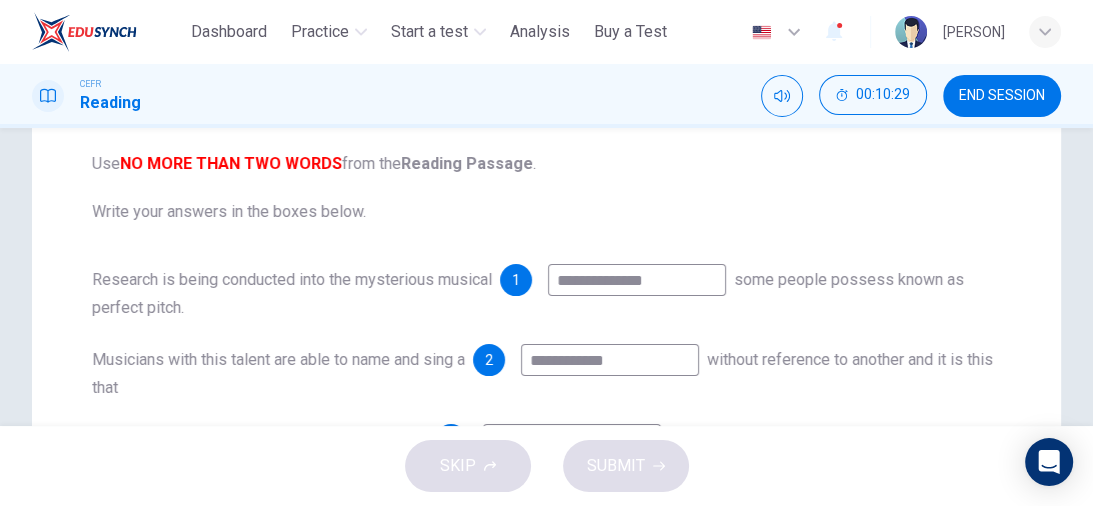 type on "**********" 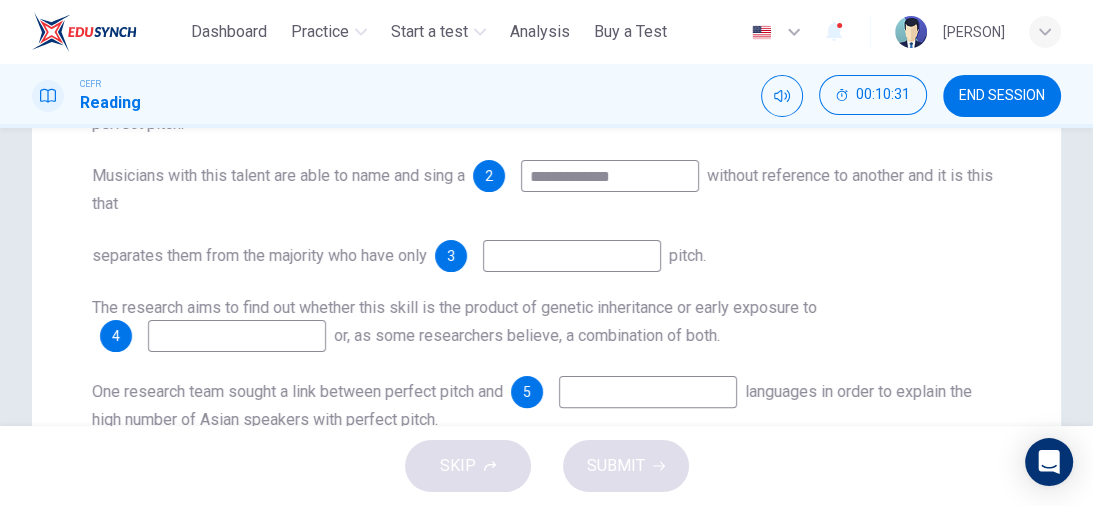 scroll, scrollTop: 434, scrollLeft: 0, axis: vertical 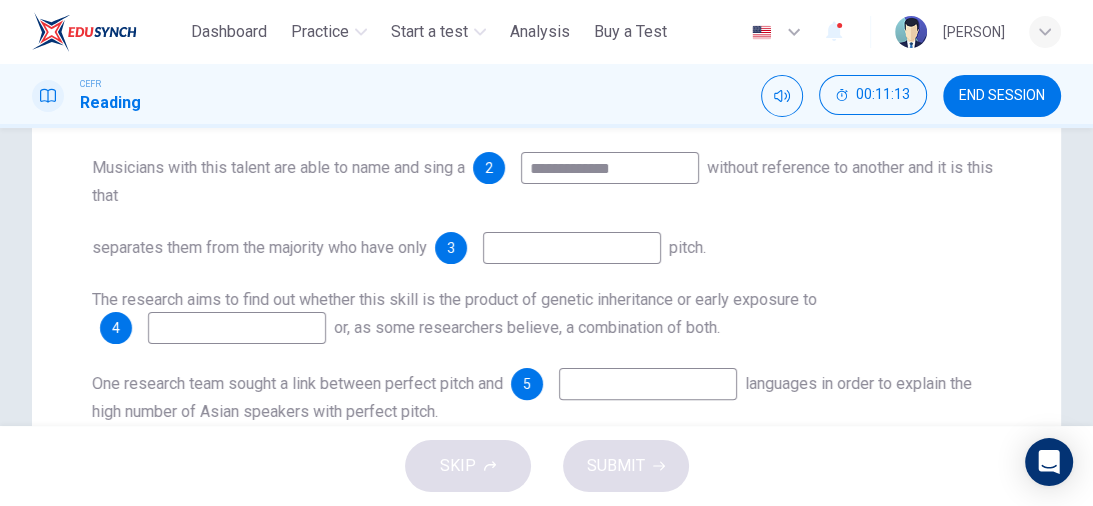 click at bounding box center [572, 248] 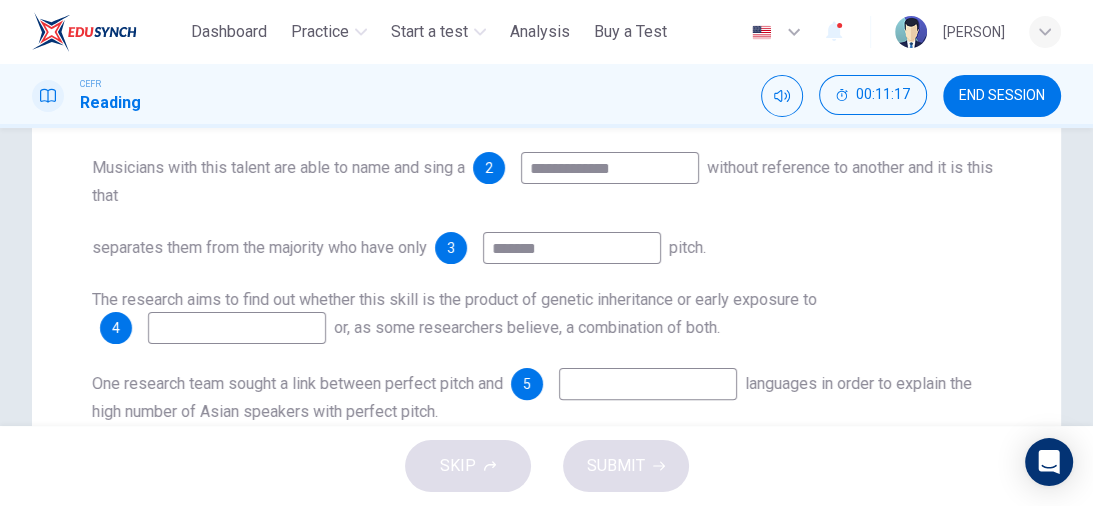 type on "********" 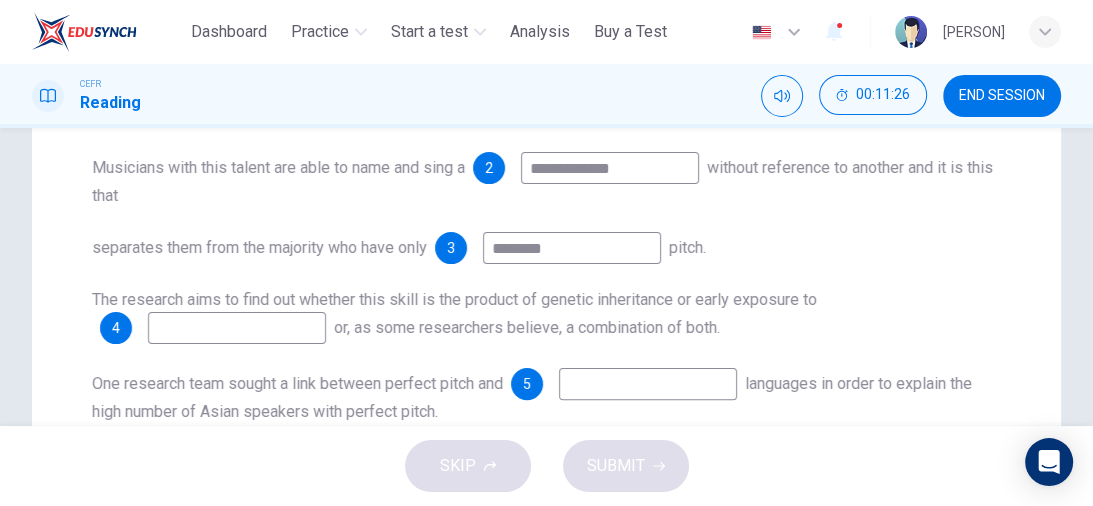 scroll, scrollTop: 0, scrollLeft: 0, axis: both 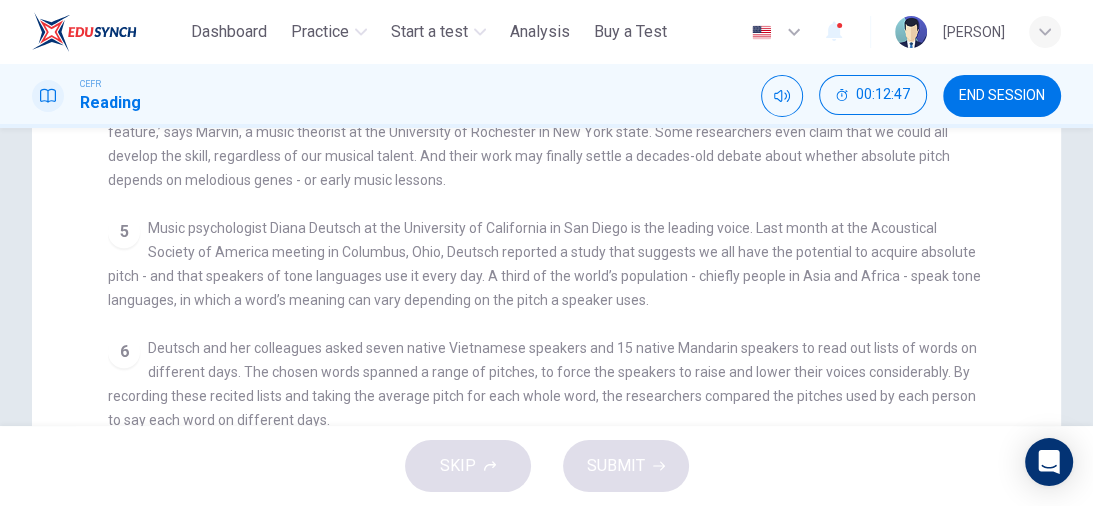 click on "END SESSION" at bounding box center [1002, 96] 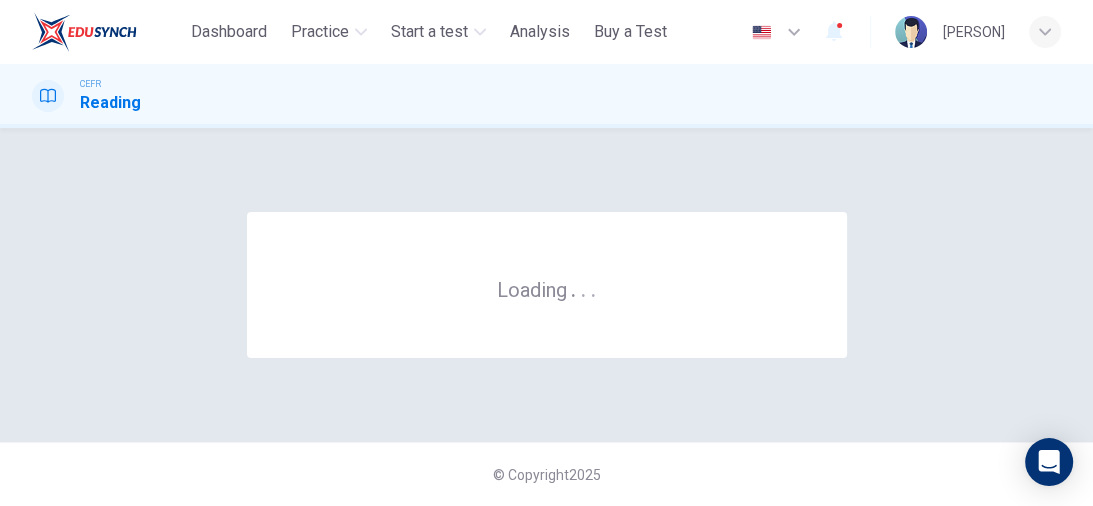 scroll, scrollTop: 0, scrollLeft: 0, axis: both 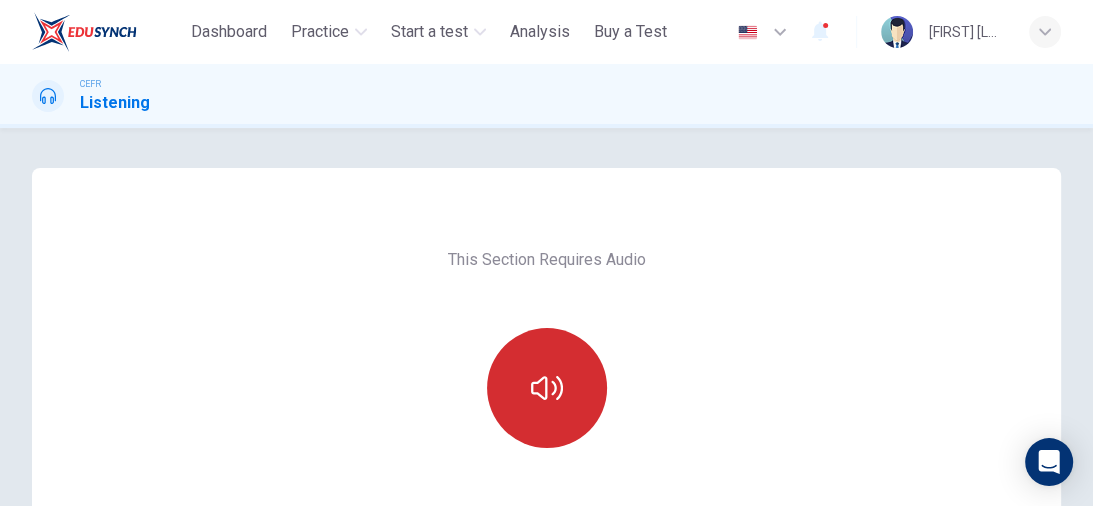 click 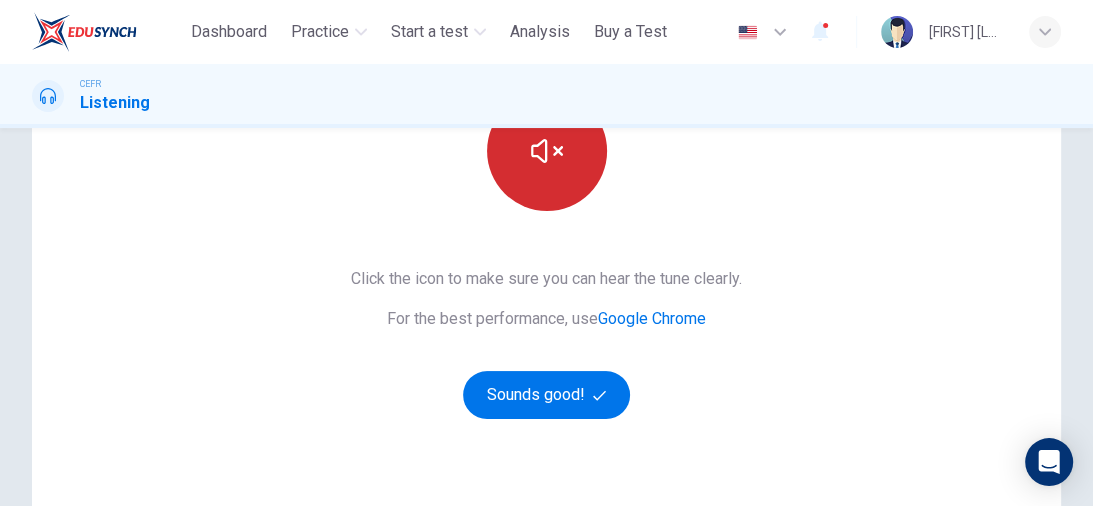scroll, scrollTop: 240, scrollLeft: 0, axis: vertical 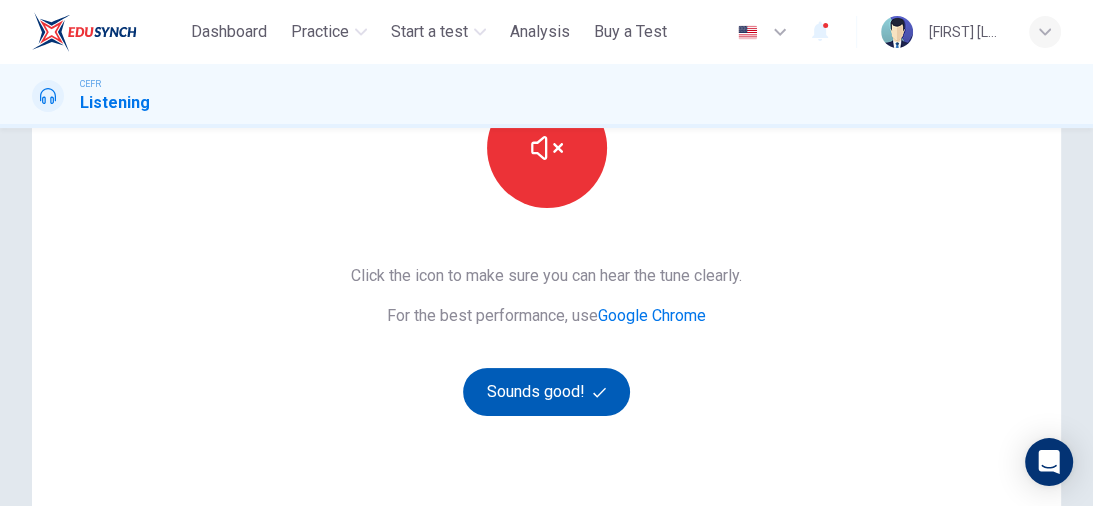 click on "Sounds good!" at bounding box center [547, 392] 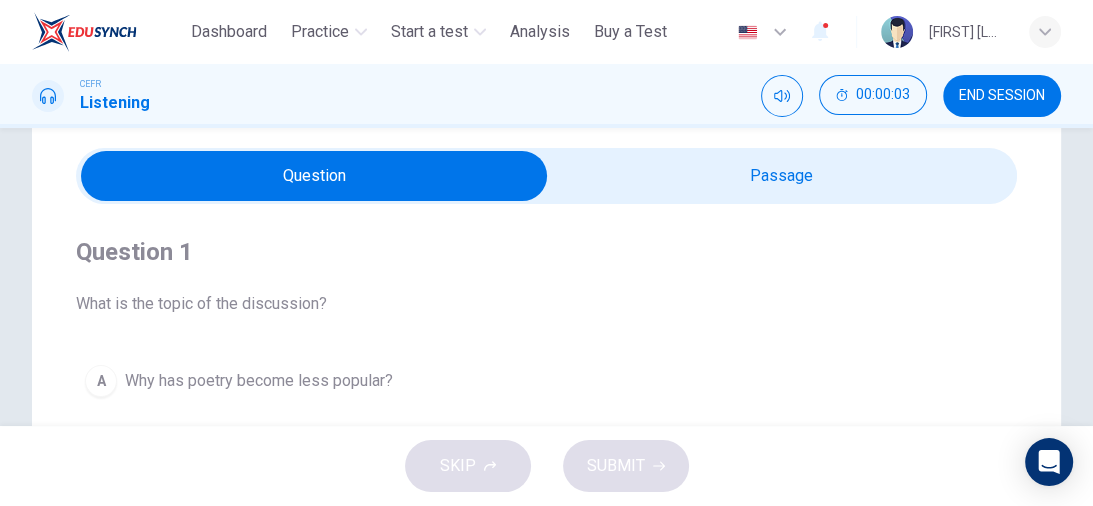 scroll, scrollTop: 60, scrollLeft: 0, axis: vertical 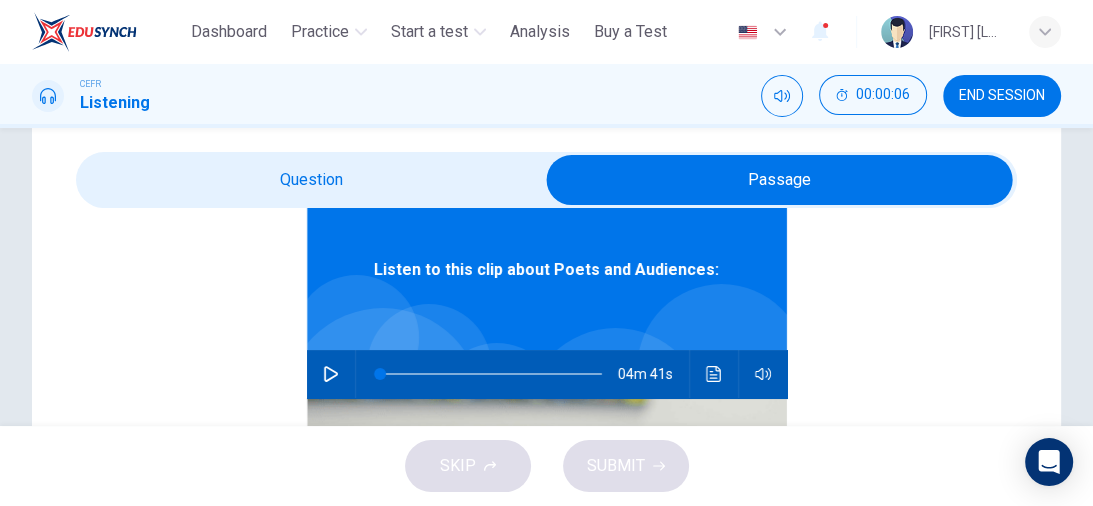click 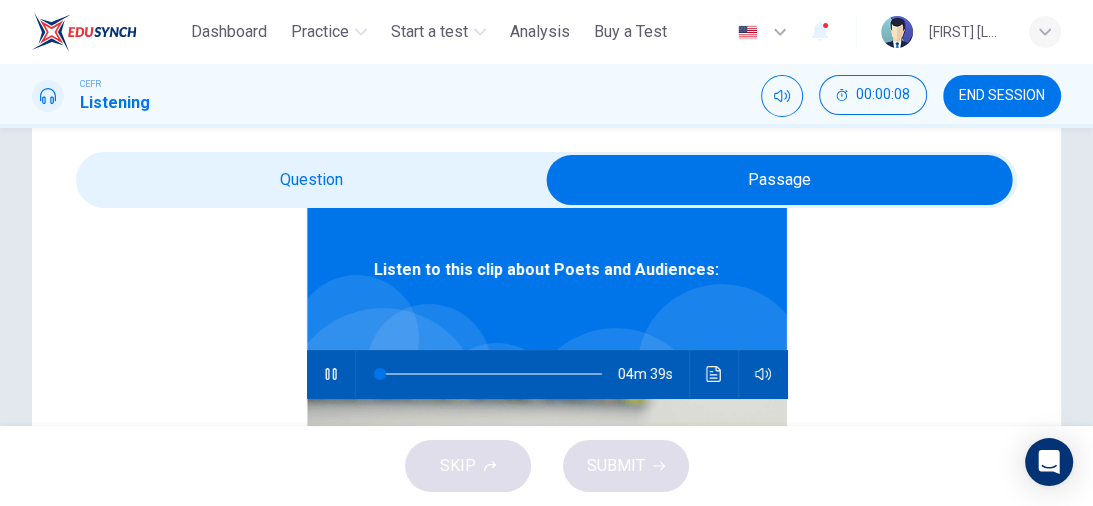 type on "*" 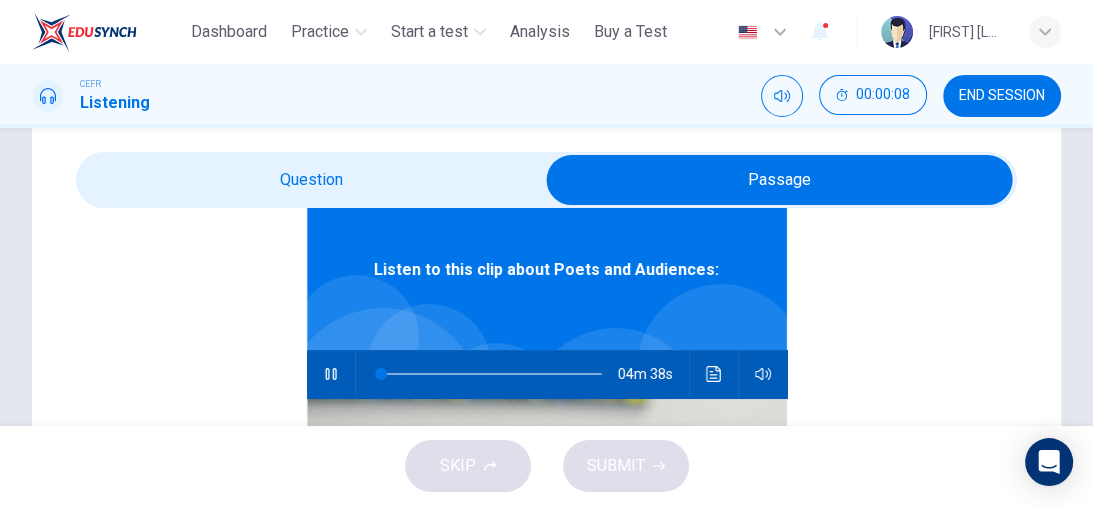type 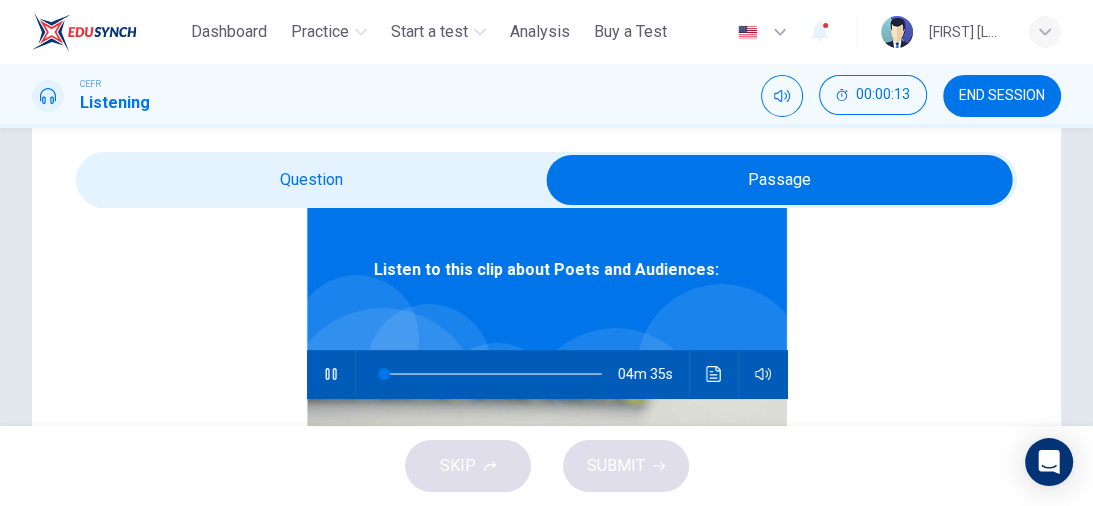 click 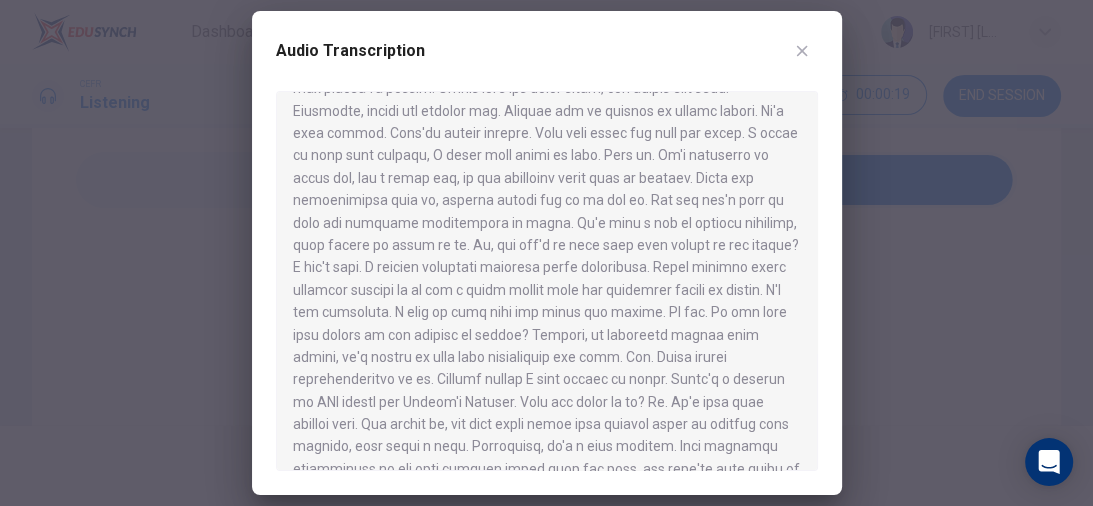 scroll, scrollTop: 527, scrollLeft: 0, axis: vertical 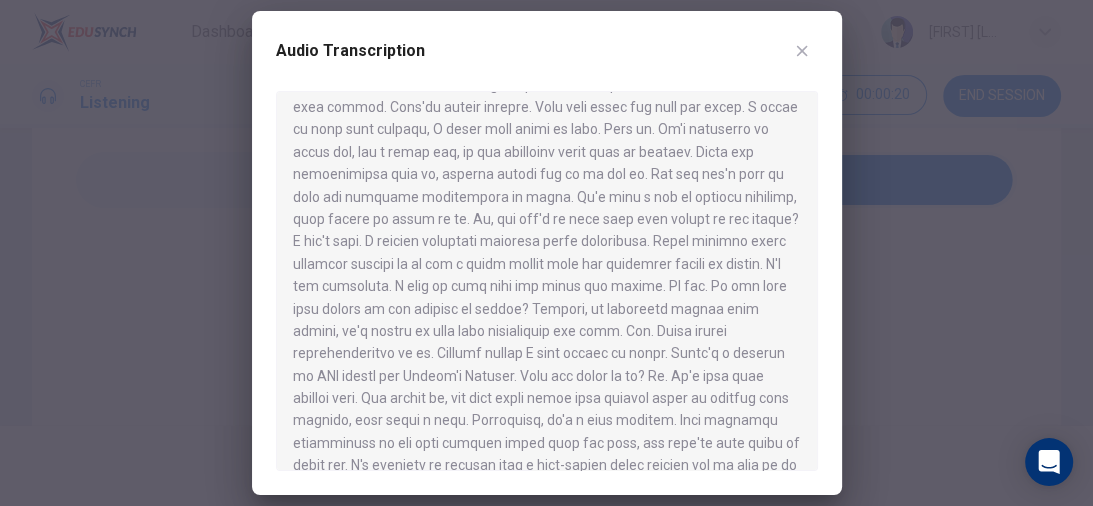 click at bounding box center [547, 281] 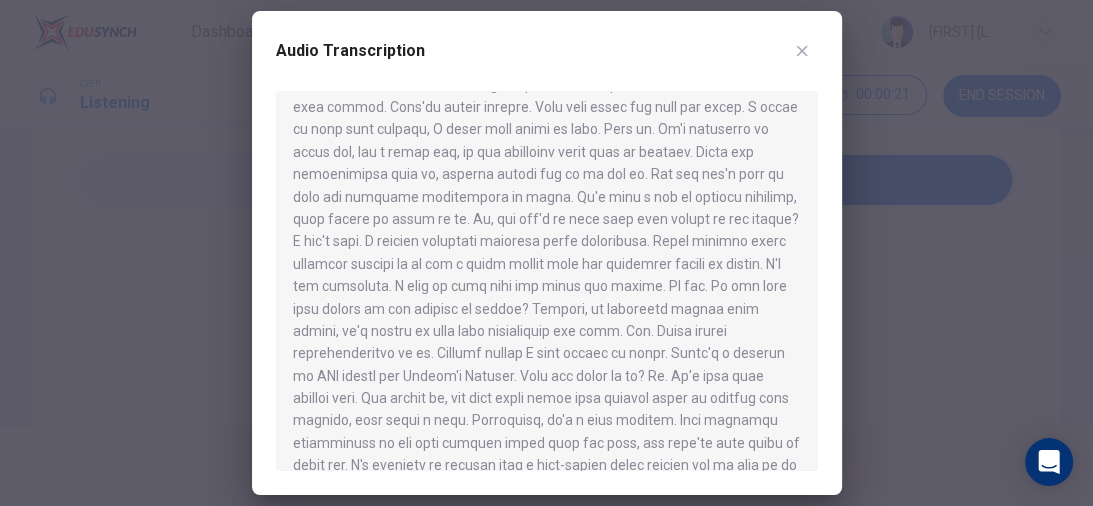 click on "Audio Transcription" at bounding box center (547, 63) 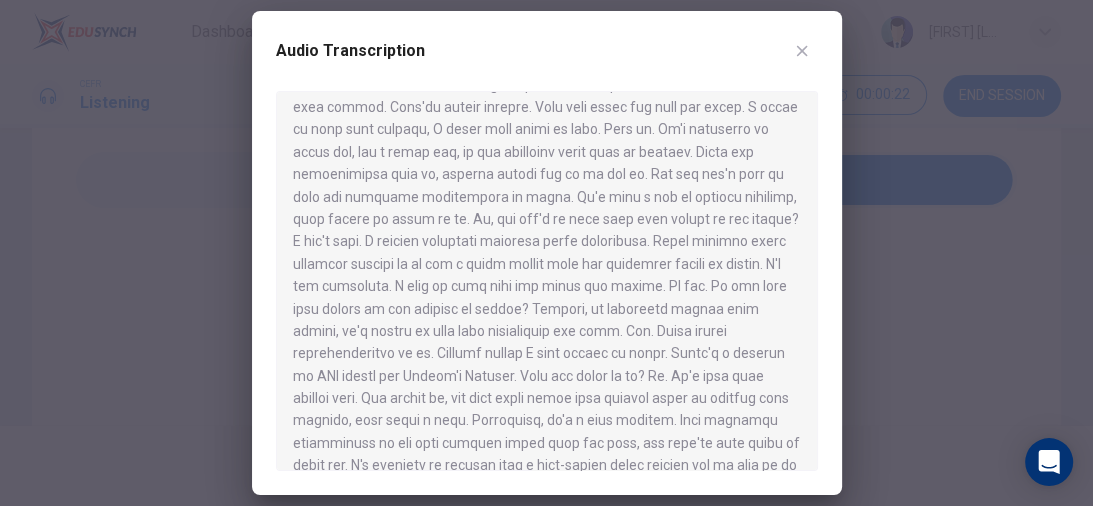 click at bounding box center (546, 253) 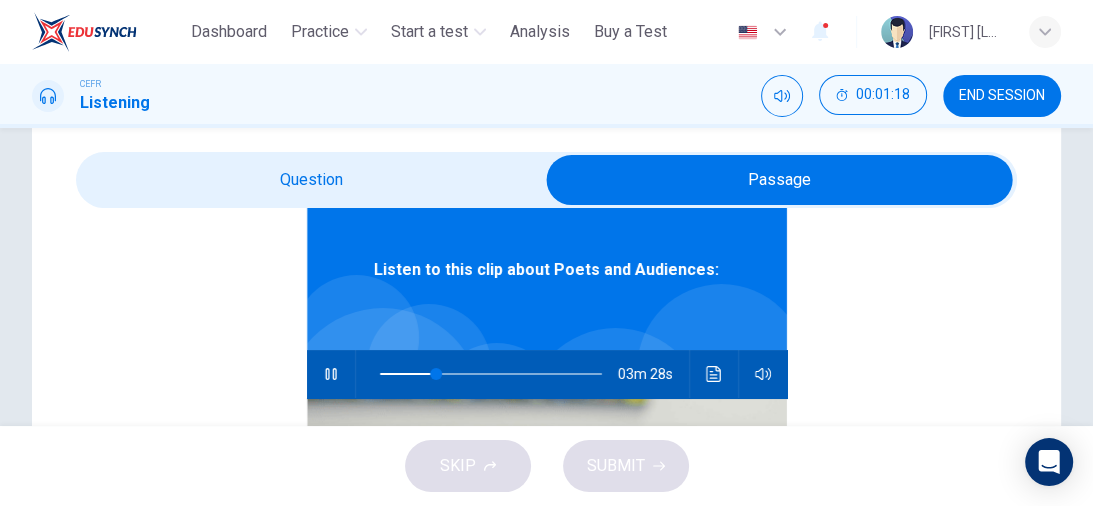 click on "Listen to this clip about Poets and Audiences: 03m 28s" at bounding box center (546, 482) 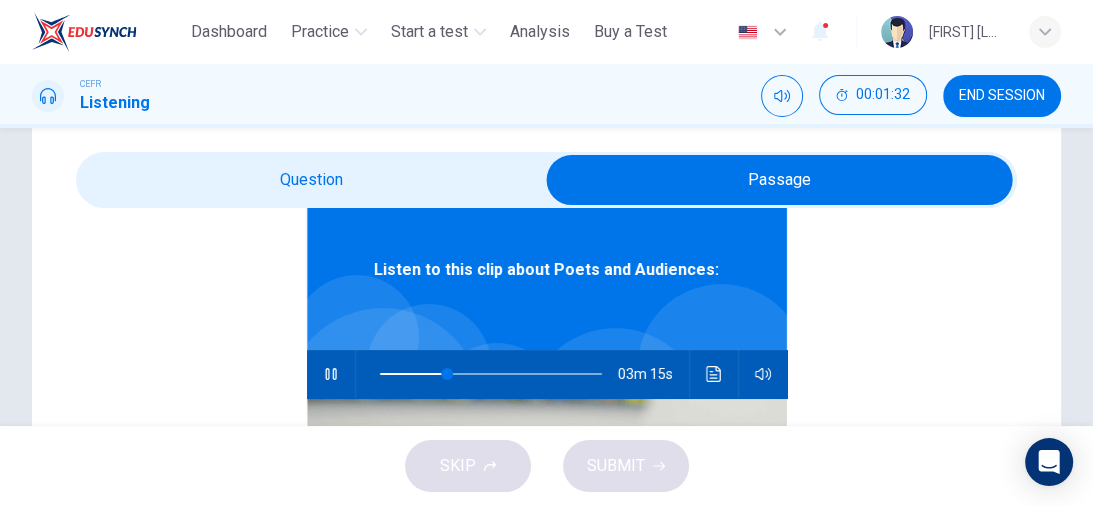 type on "**" 